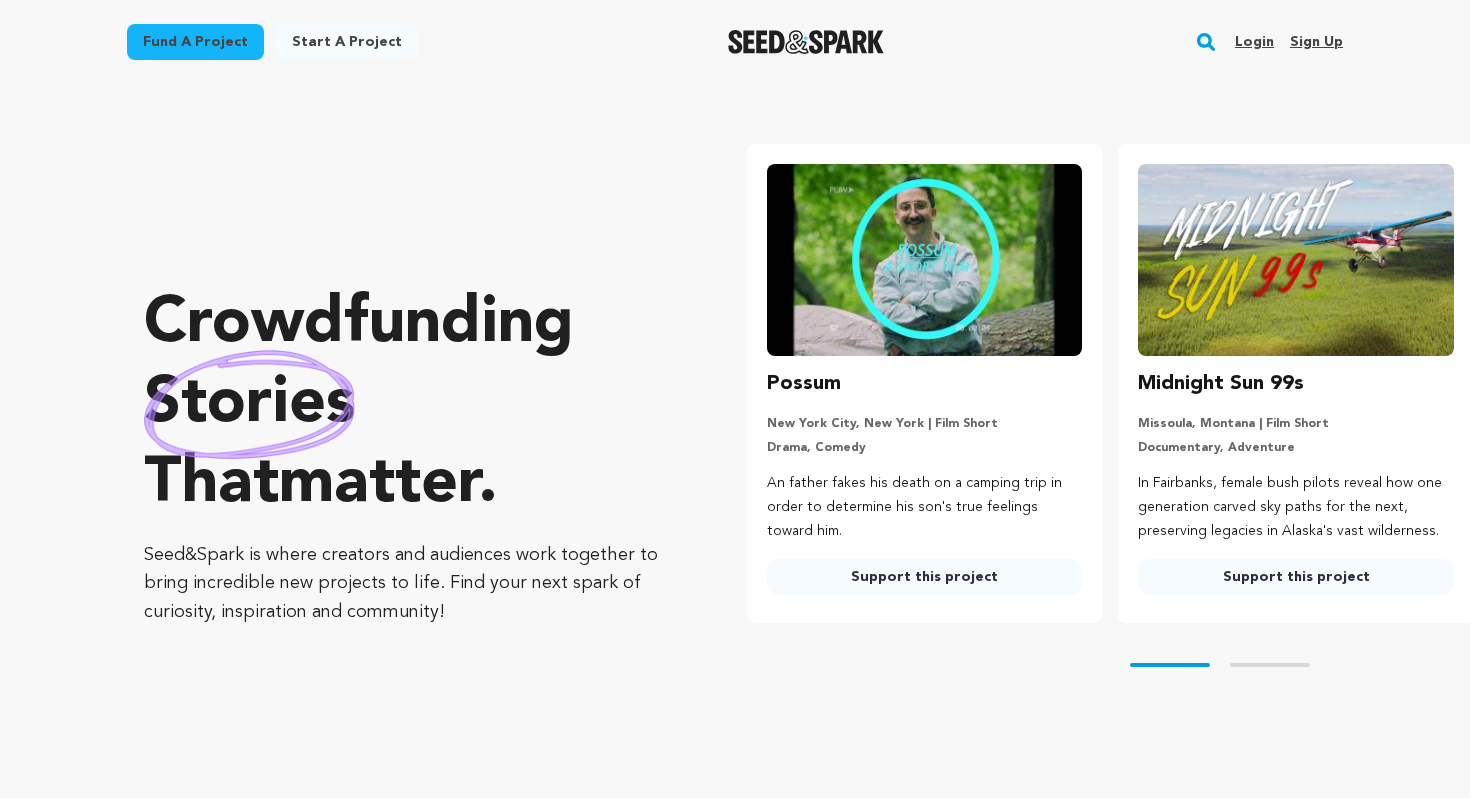 scroll, scrollTop: 0, scrollLeft: 0, axis: both 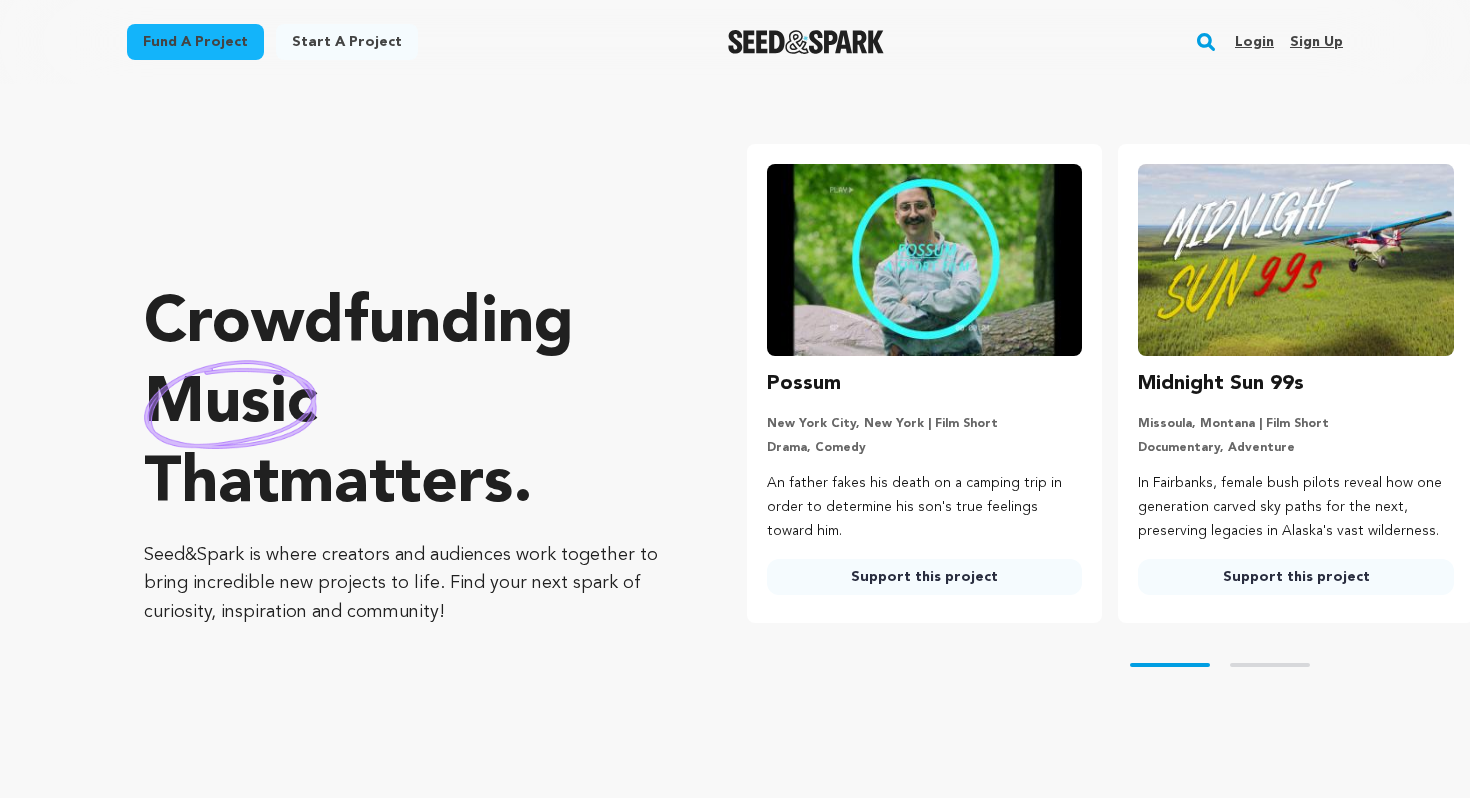 click on "Fund a project" at bounding box center (195, 42) 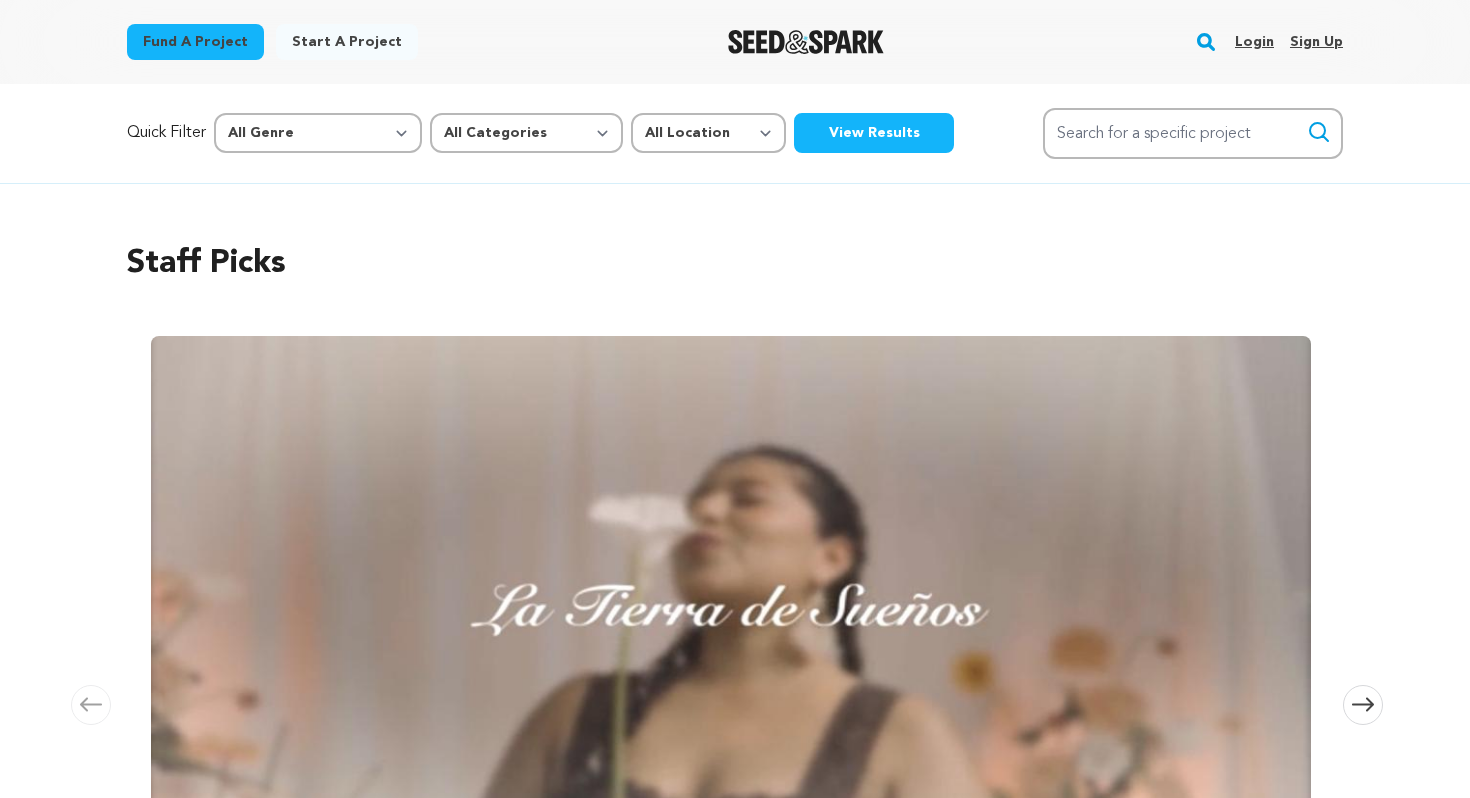 scroll, scrollTop: 0, scrollLeft: 0, axis: both 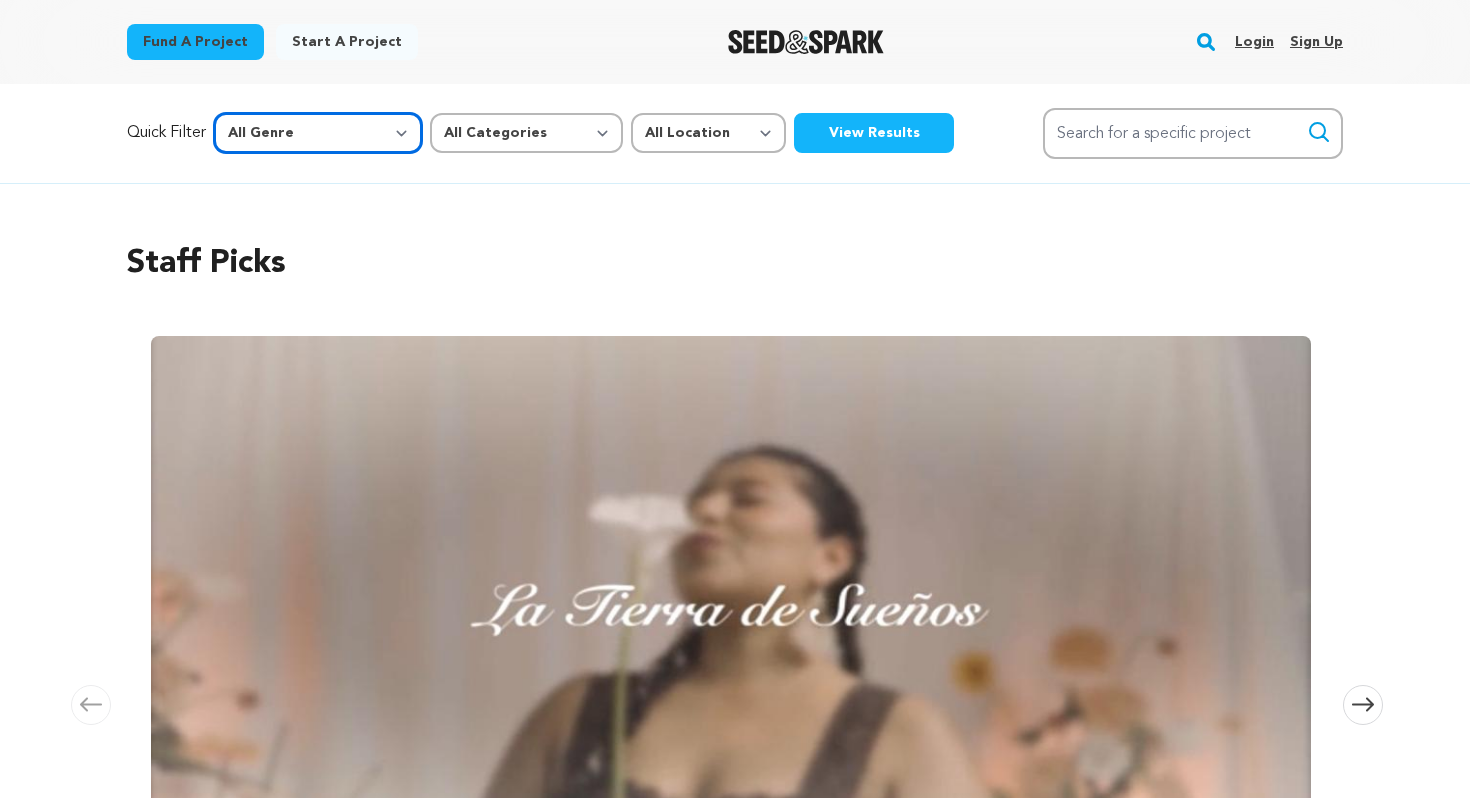 click on "All Genre
Action
Adventure
Afrobeat
Alternative
Ambient
Animation
Bebop
Big Band
Biography
Bluegrass
Blues
Classical
Comedy
Country
Crime
Disco
Documentary
Drama
Dubstep
Electronic/Dance
Emo
Experimental
Family
Fantasy
Film-Noir
Film-related Business
Filmmaker Resource
Folk
Foreign Film
Funk
Game-Show
Garage Grime" at bounding box center (318, 133) 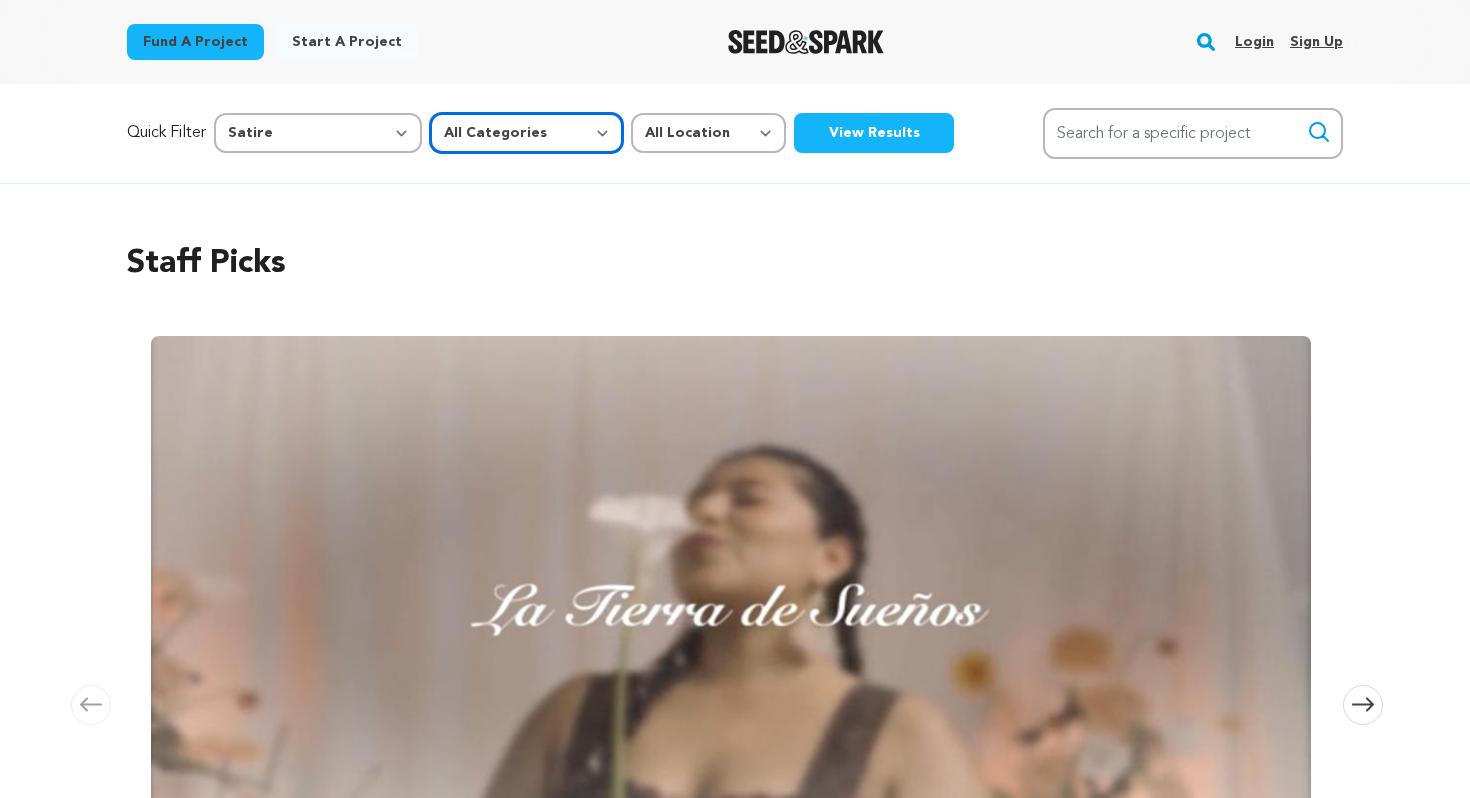 click on "All Categories
Film Feature
Film Short
Series
Music Video
Comics
Artist Residency
Art & Photography
Collective
Dance
Games
Music
Radio & Podcasts
Orgs & Companies
Venue & Spaces" at bounding box center [526, 133] 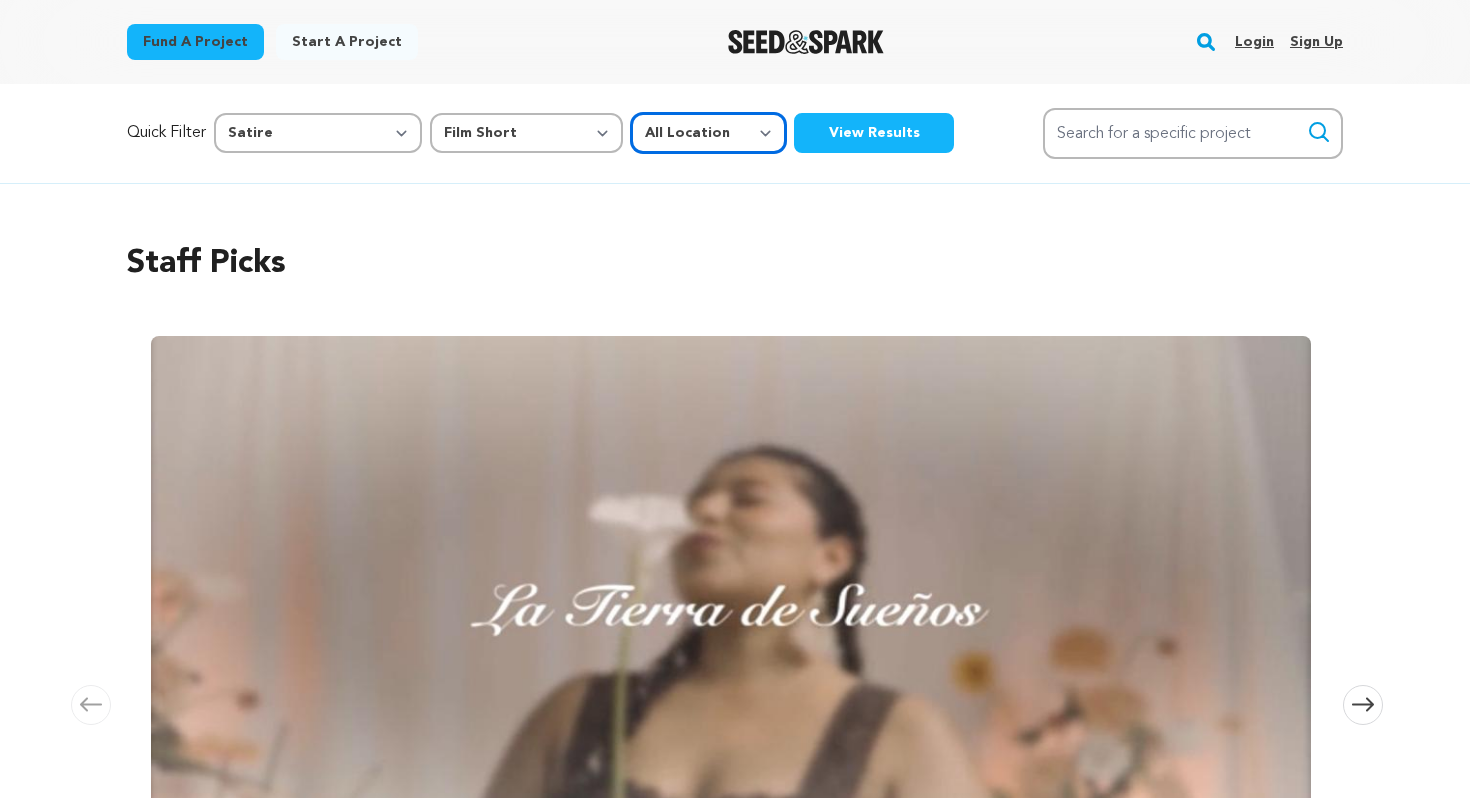 click on "All Location
Everywhere
United States
Canada" at bounding box center [708, 133] 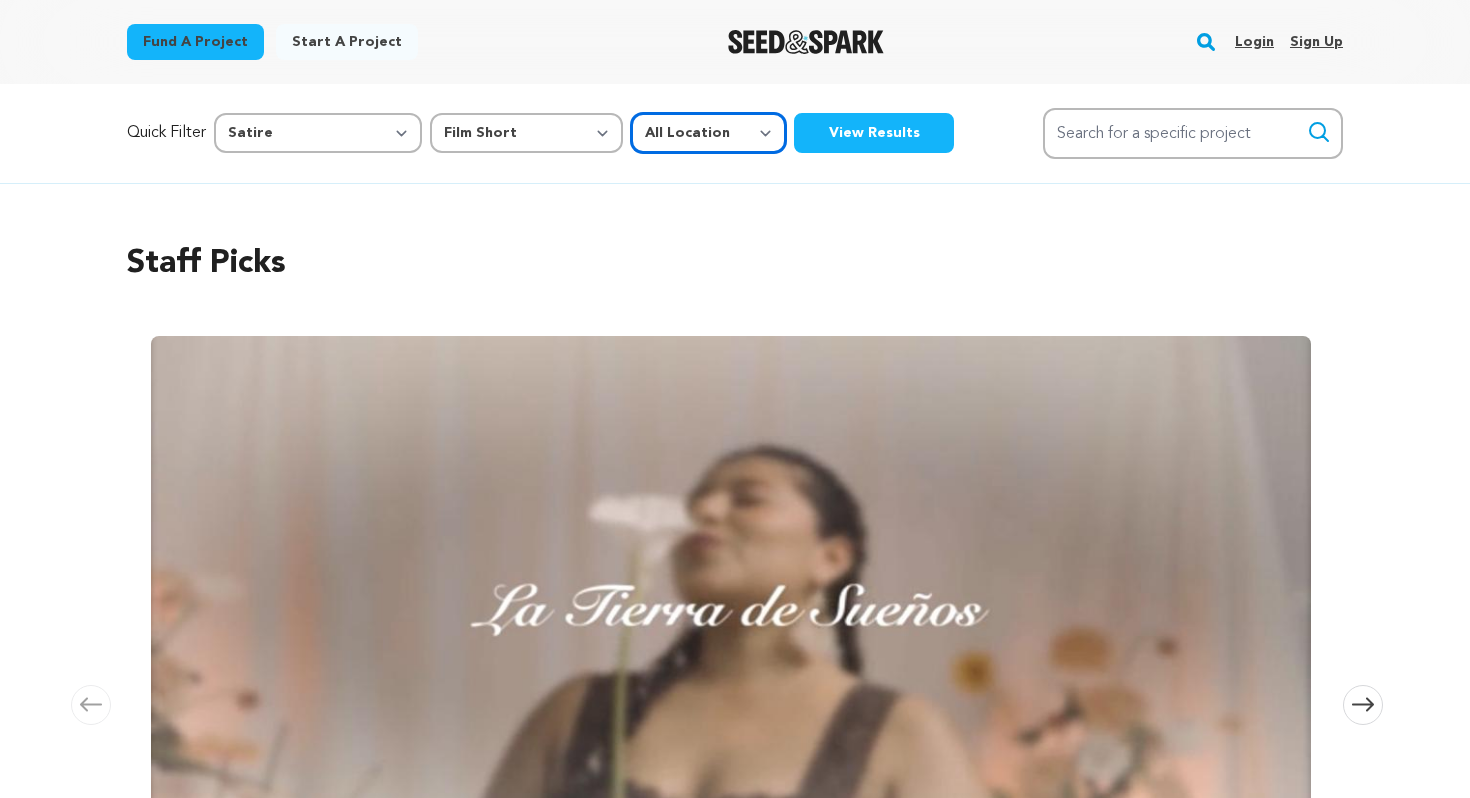 select 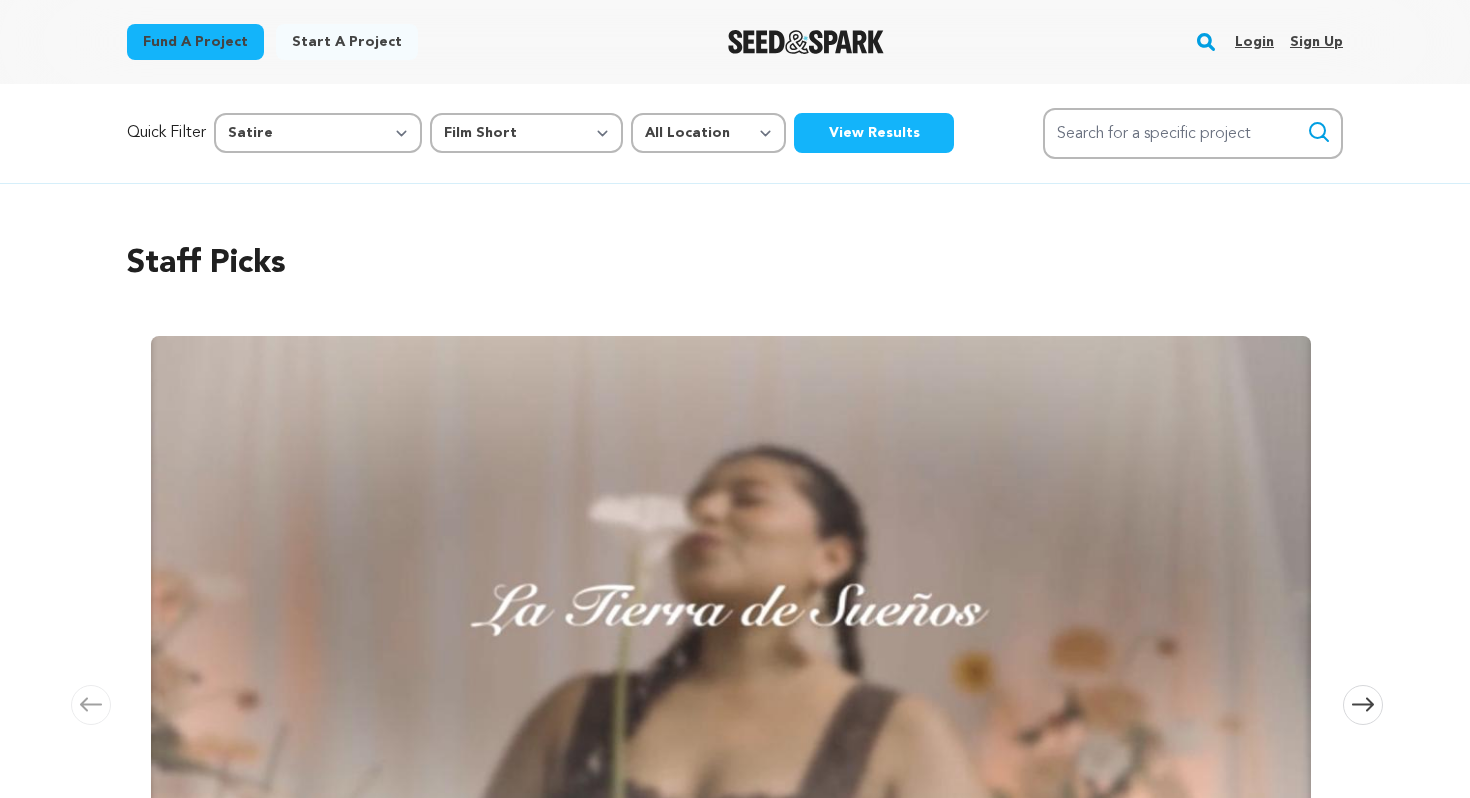 click on "View Results" at bounding box center (874, 133) 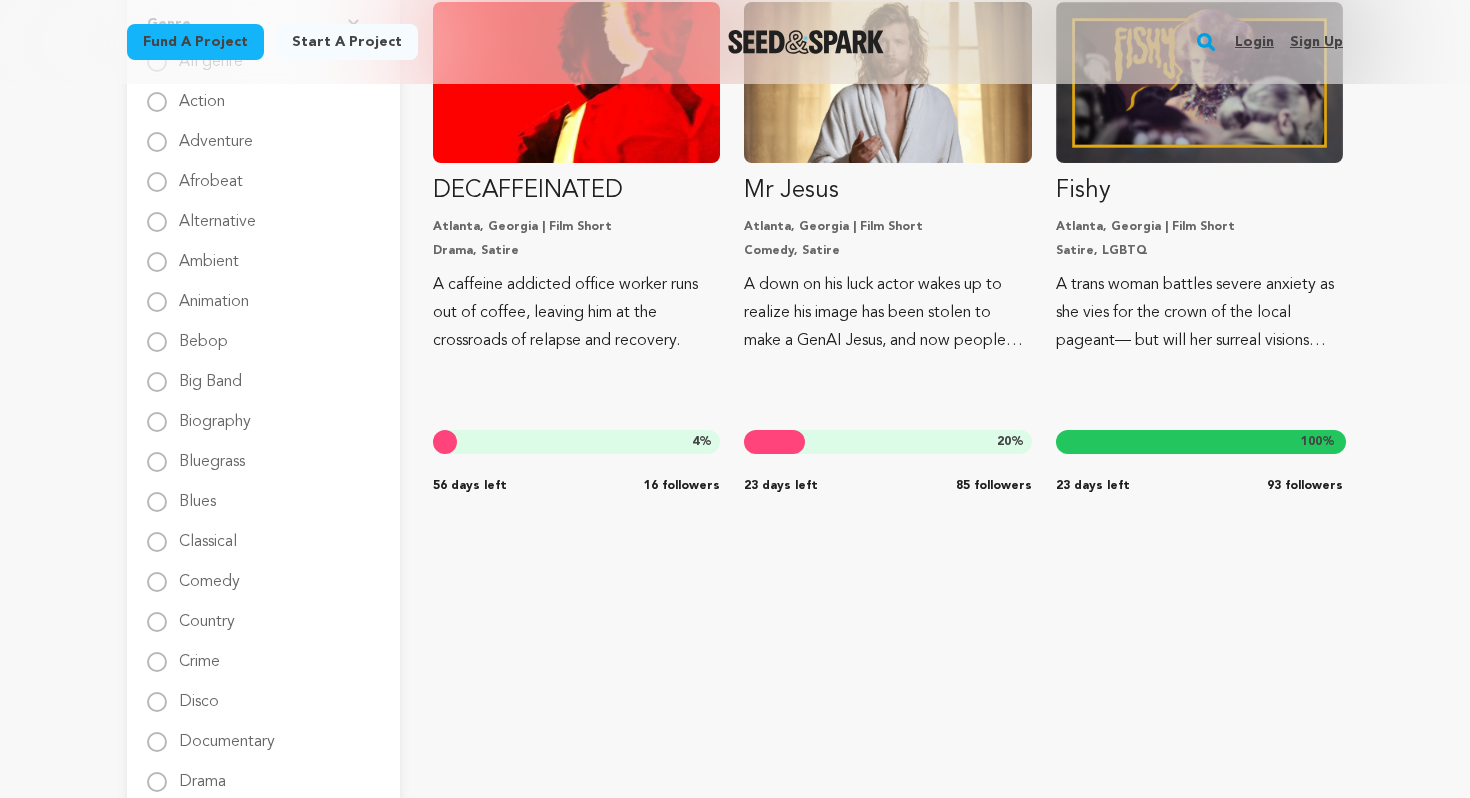 scroll, scrollTop: 342, scrollLeft: 0, axis: vertical 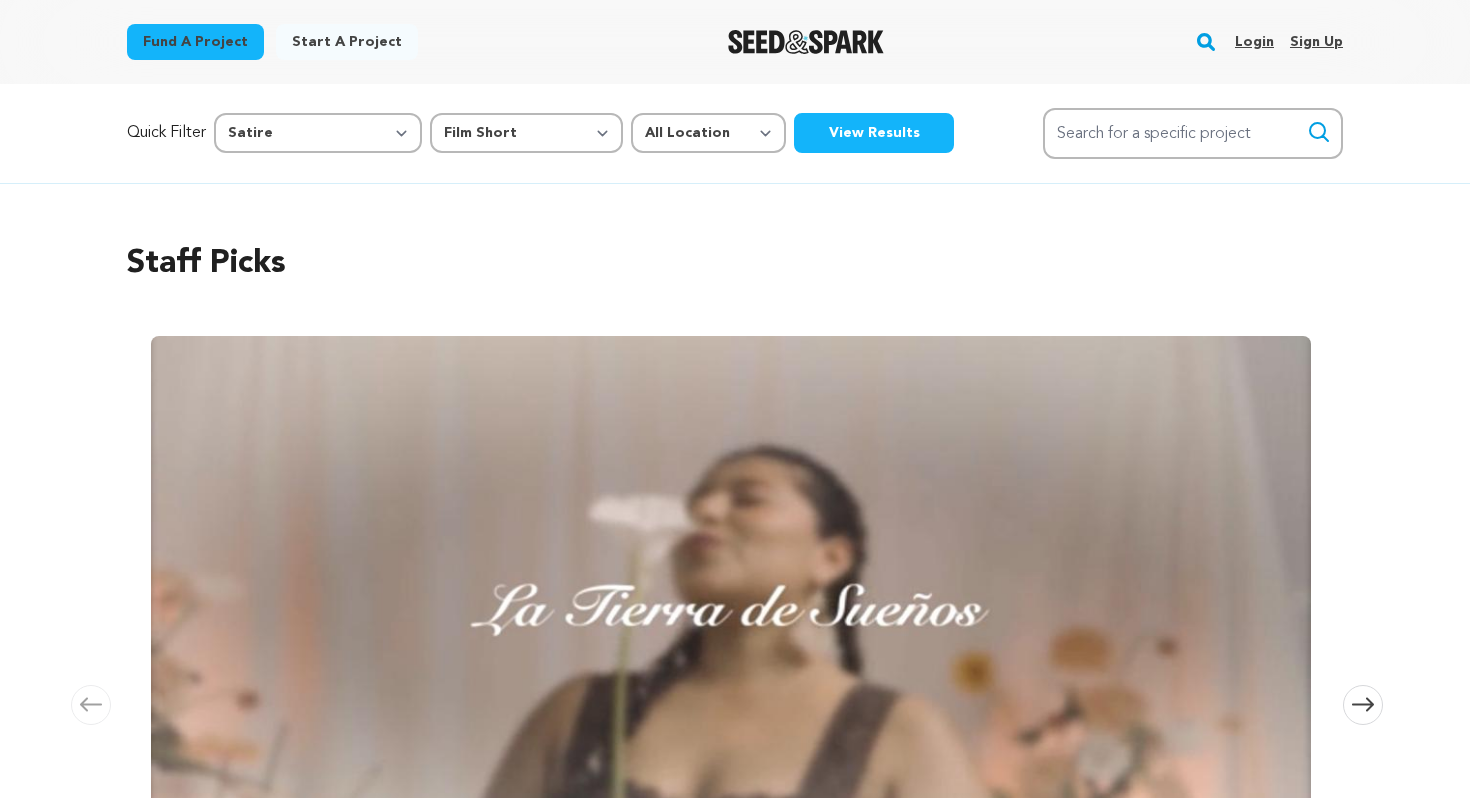 select on "1069" 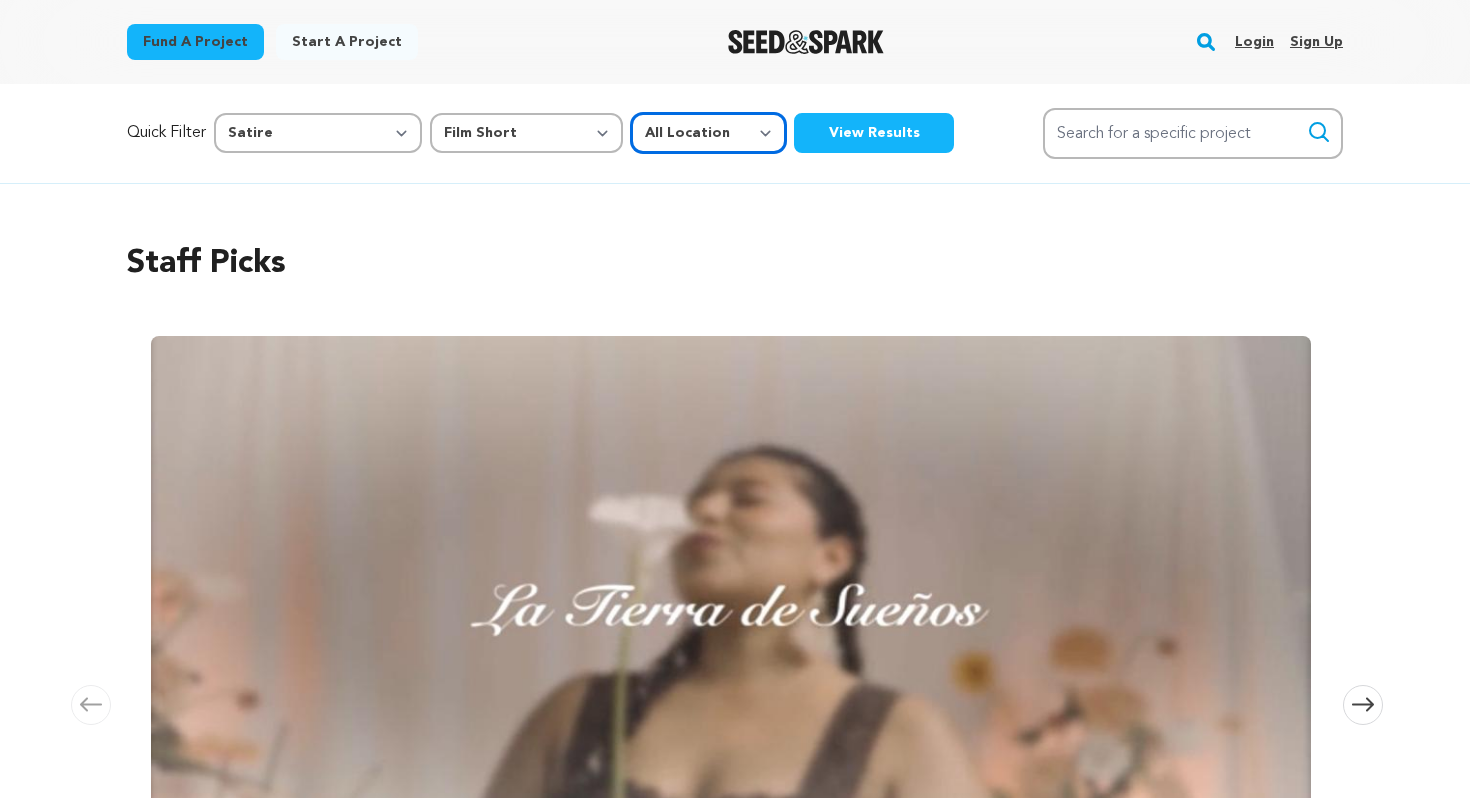 click on "All Location
Everywhere
United States
Canada" at bounding box center (708, 133) 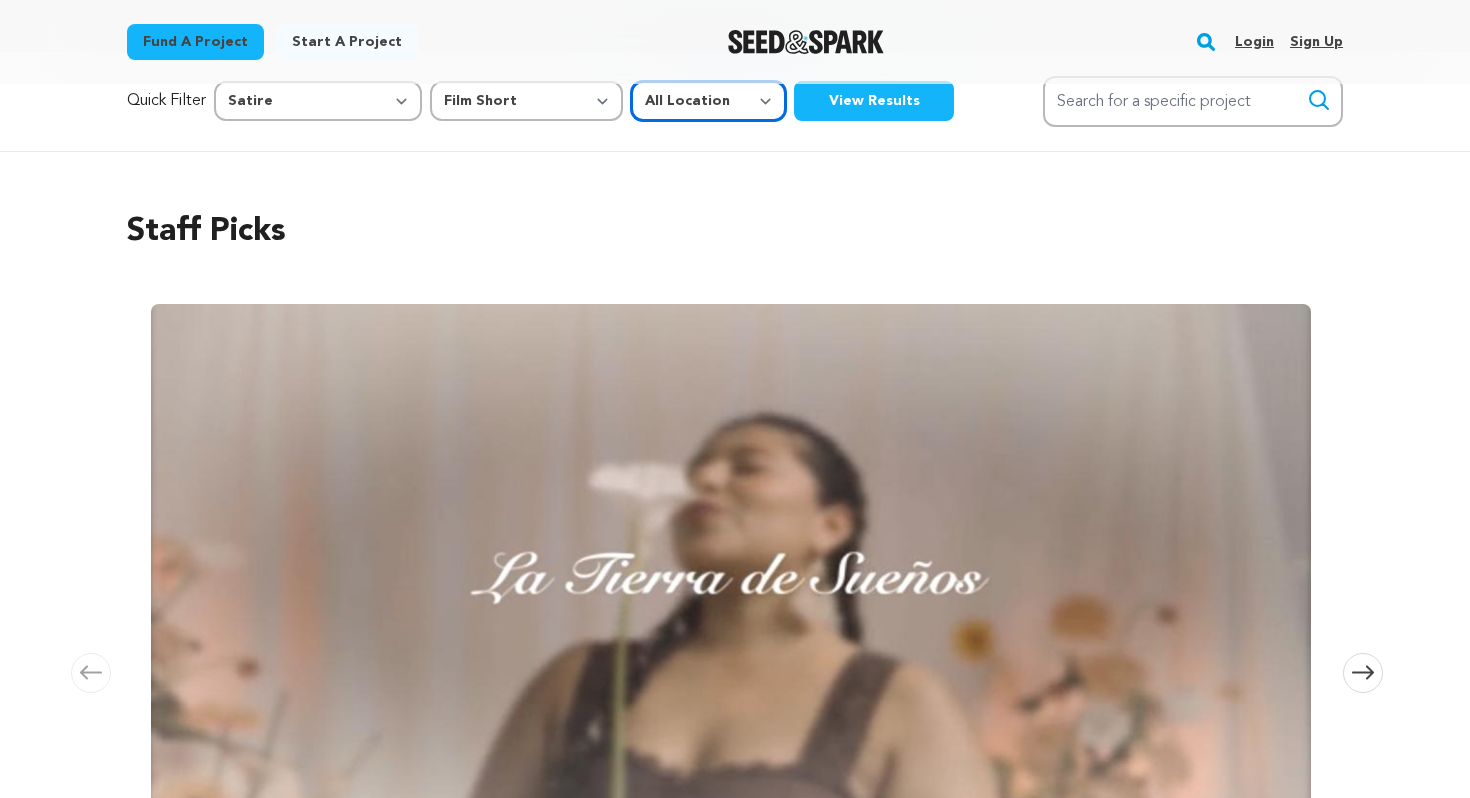 scroll, scrollTop: 0, scrollLeft: 0, axis: both 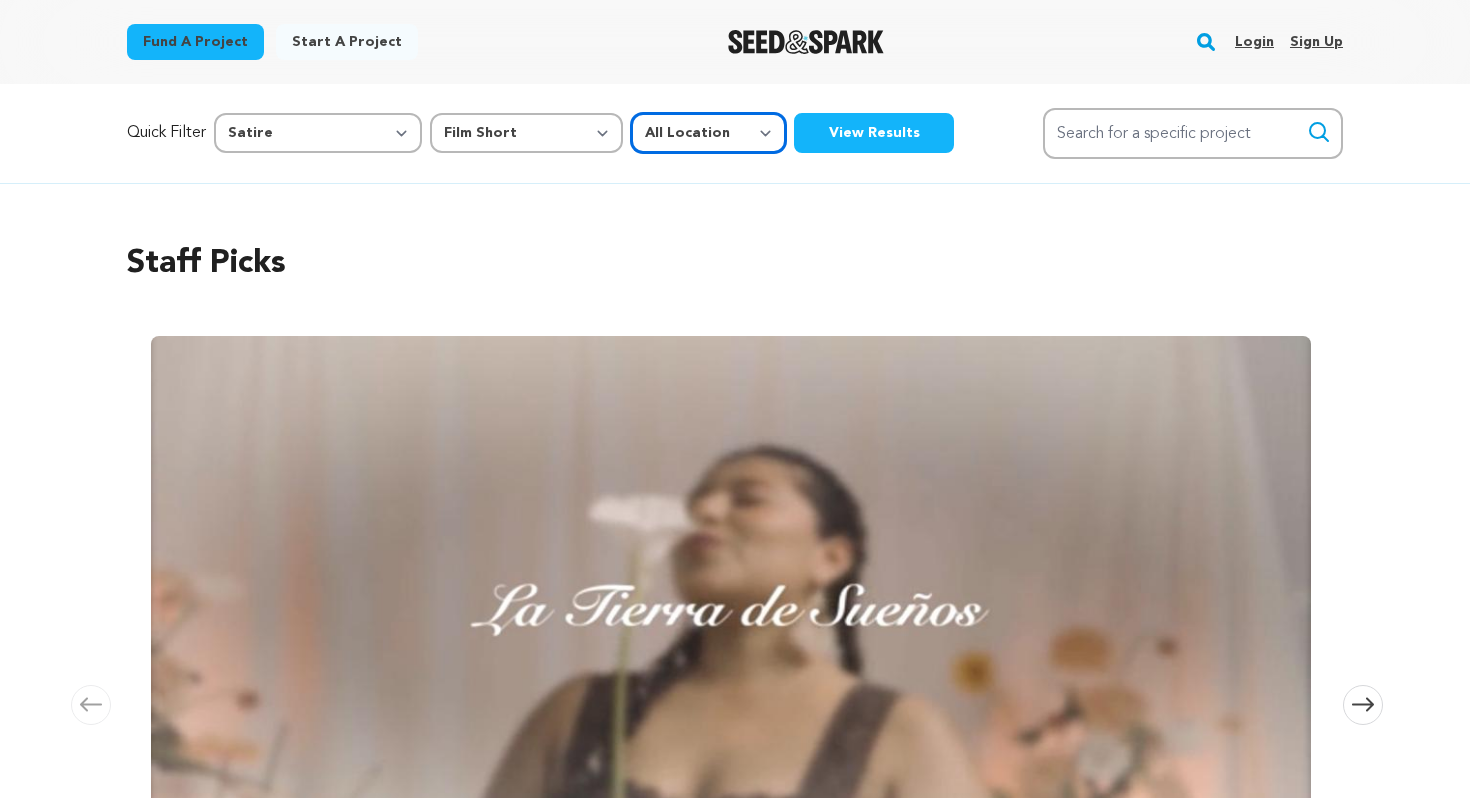 click on "All Location
Everywhere
United States
Canada" at bounding box center [708, 133] 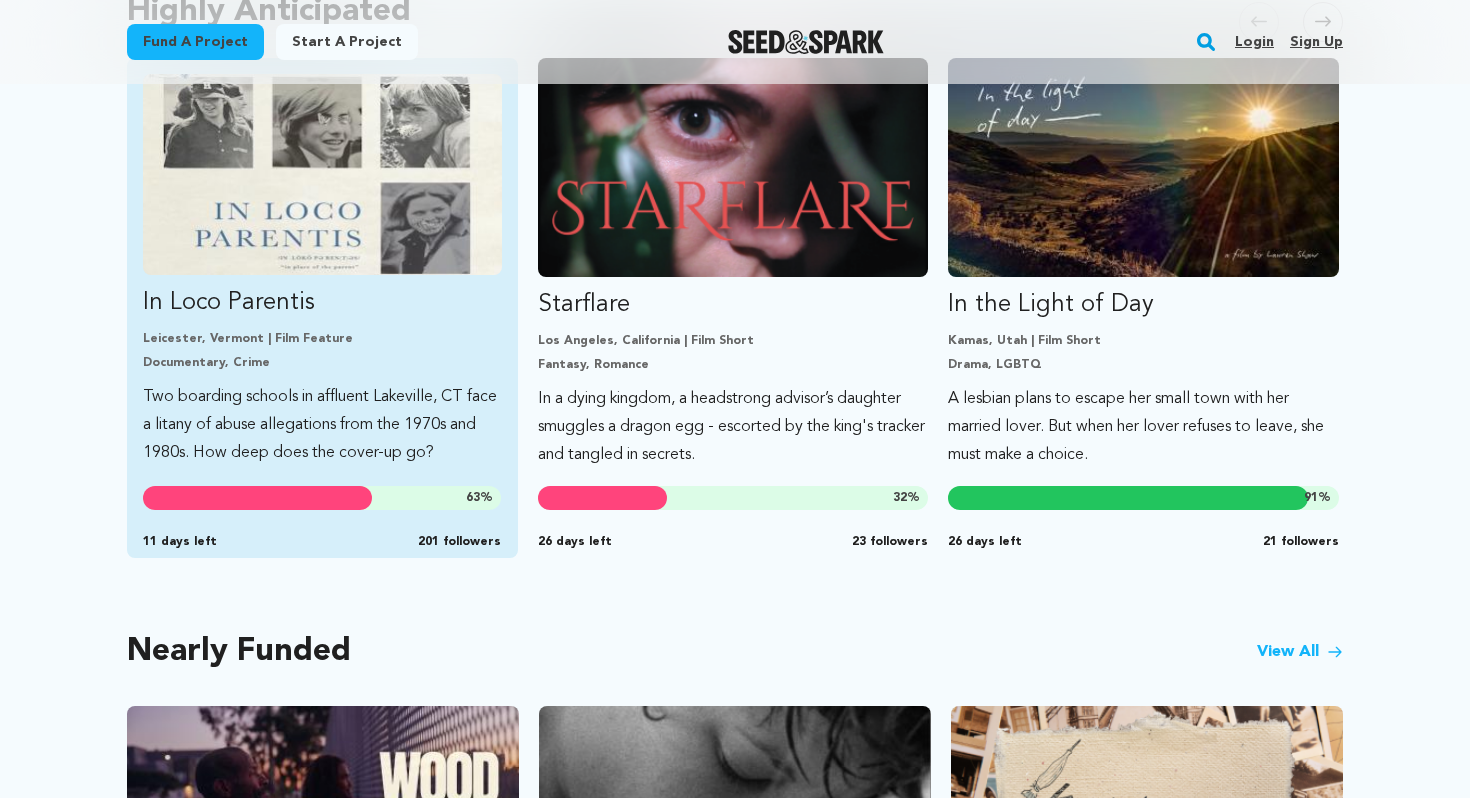scroll, scrollTop: 1165, scrollLeft: 0, axis: vertical 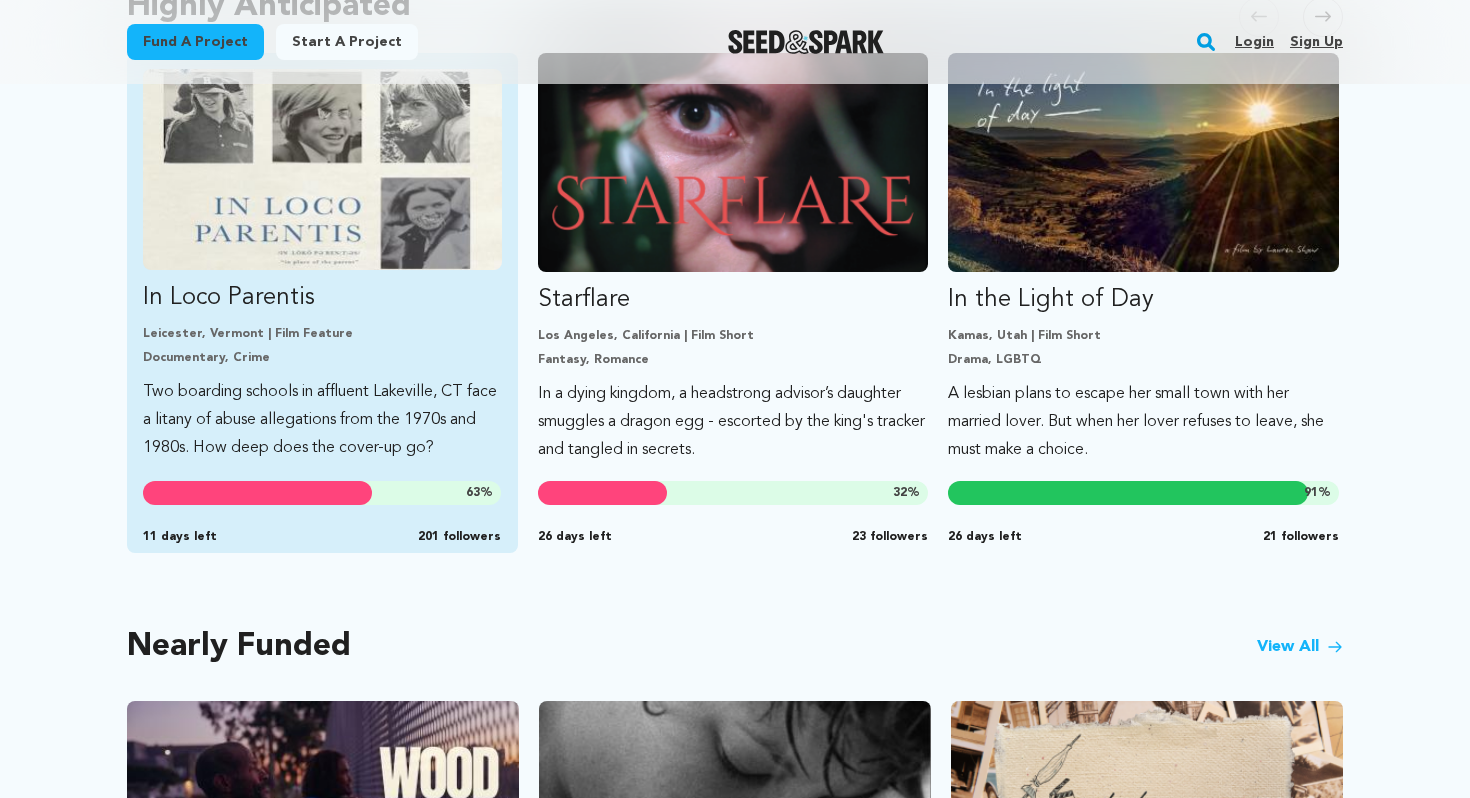 click on "In Loco Parentis" at bounding box center [322, 298] 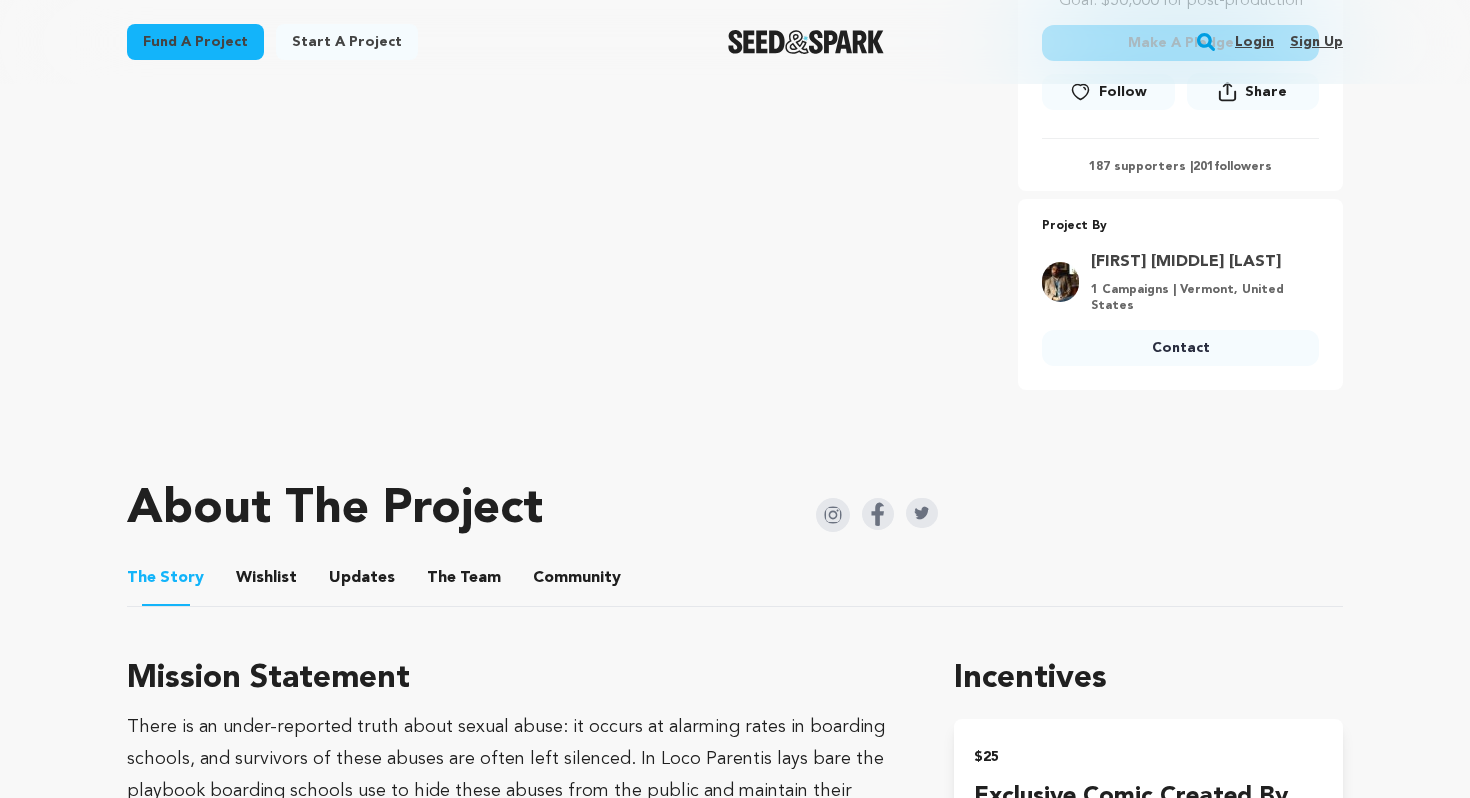scroll, scrollTop: 606, scrollLeft: 0, axis: vertical 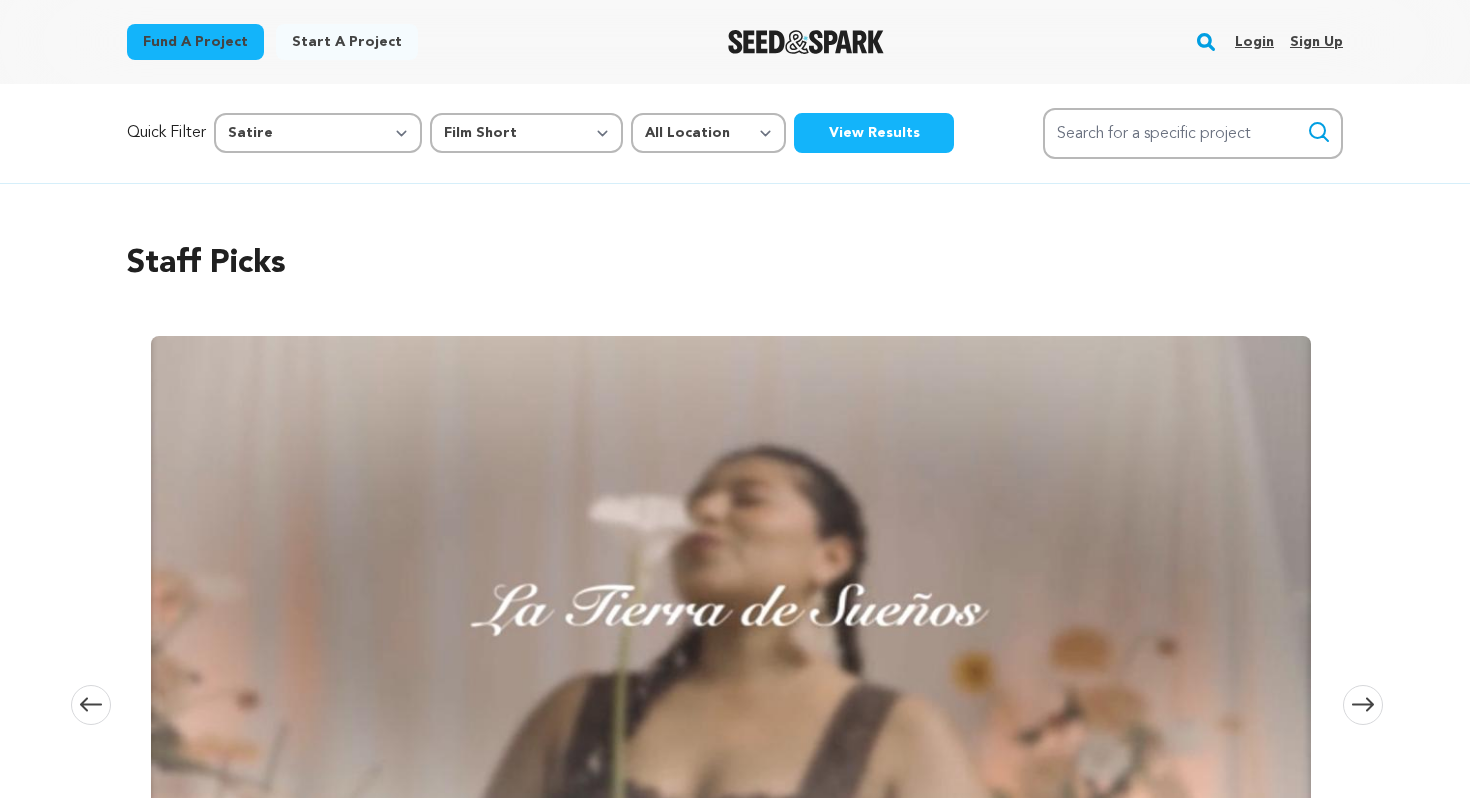 select on "1069" 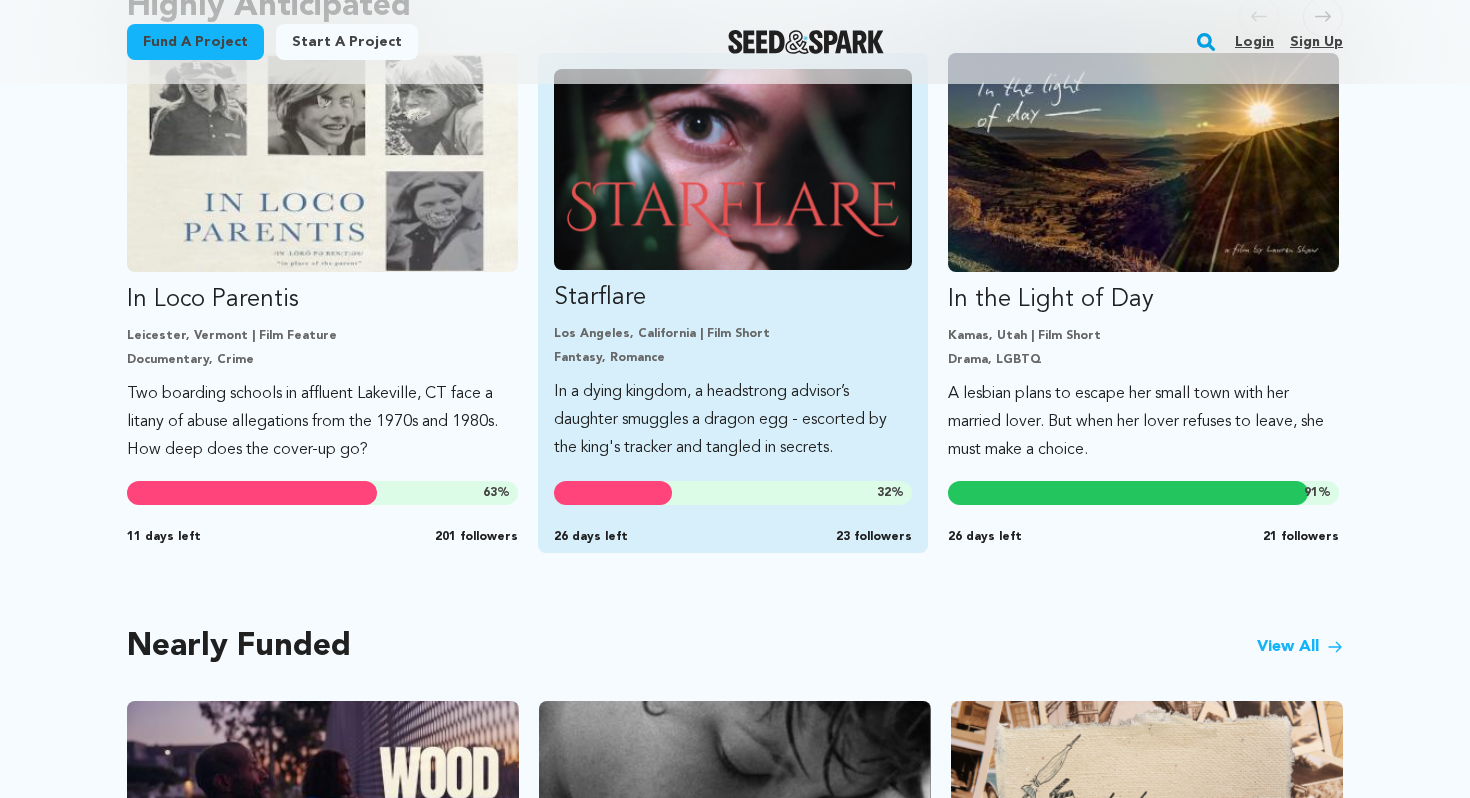 click on "Fantasy, Romance" at bounding box center (733, 358) 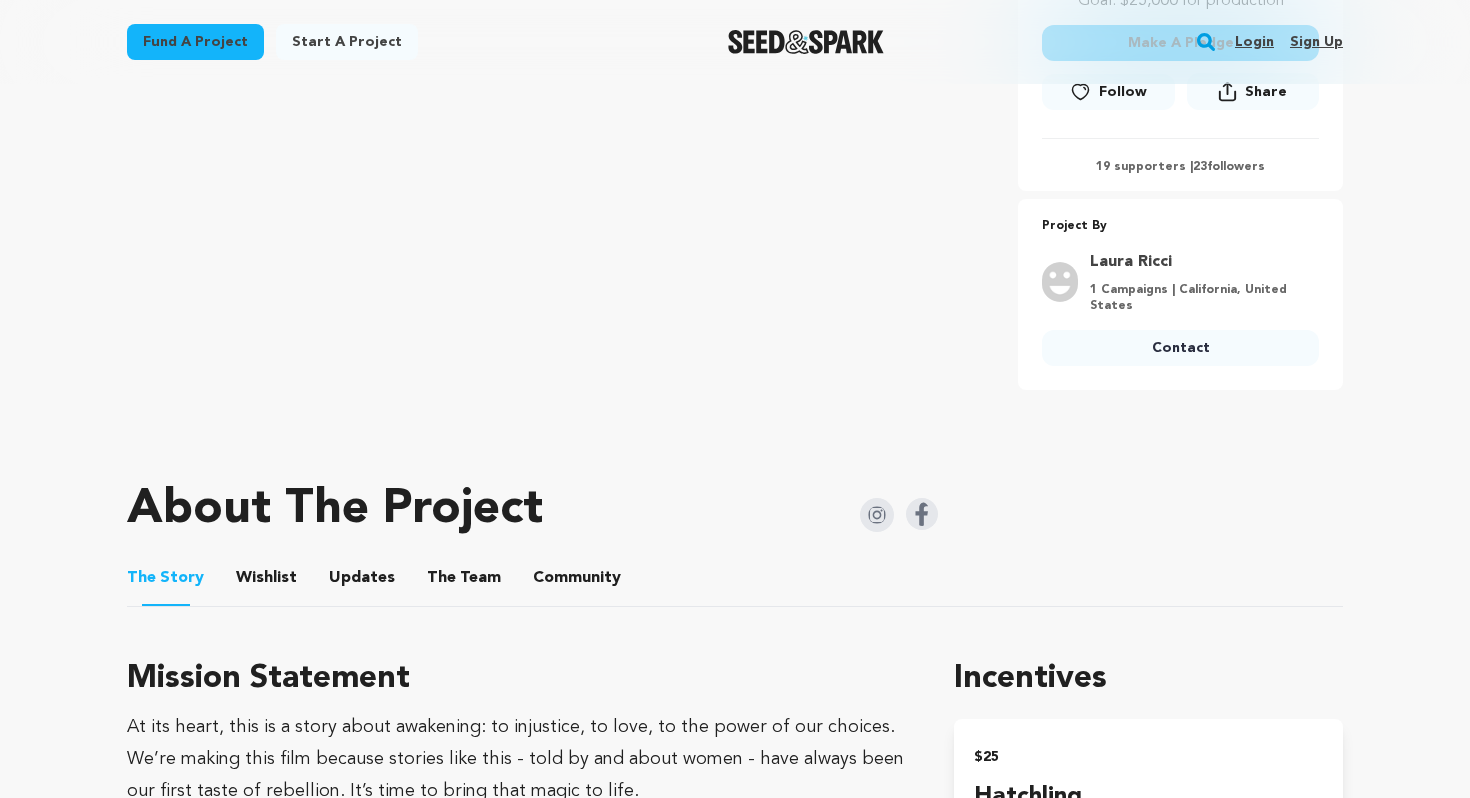 scroll, scrollTop: 0, scrollLeft: 0, axis: both 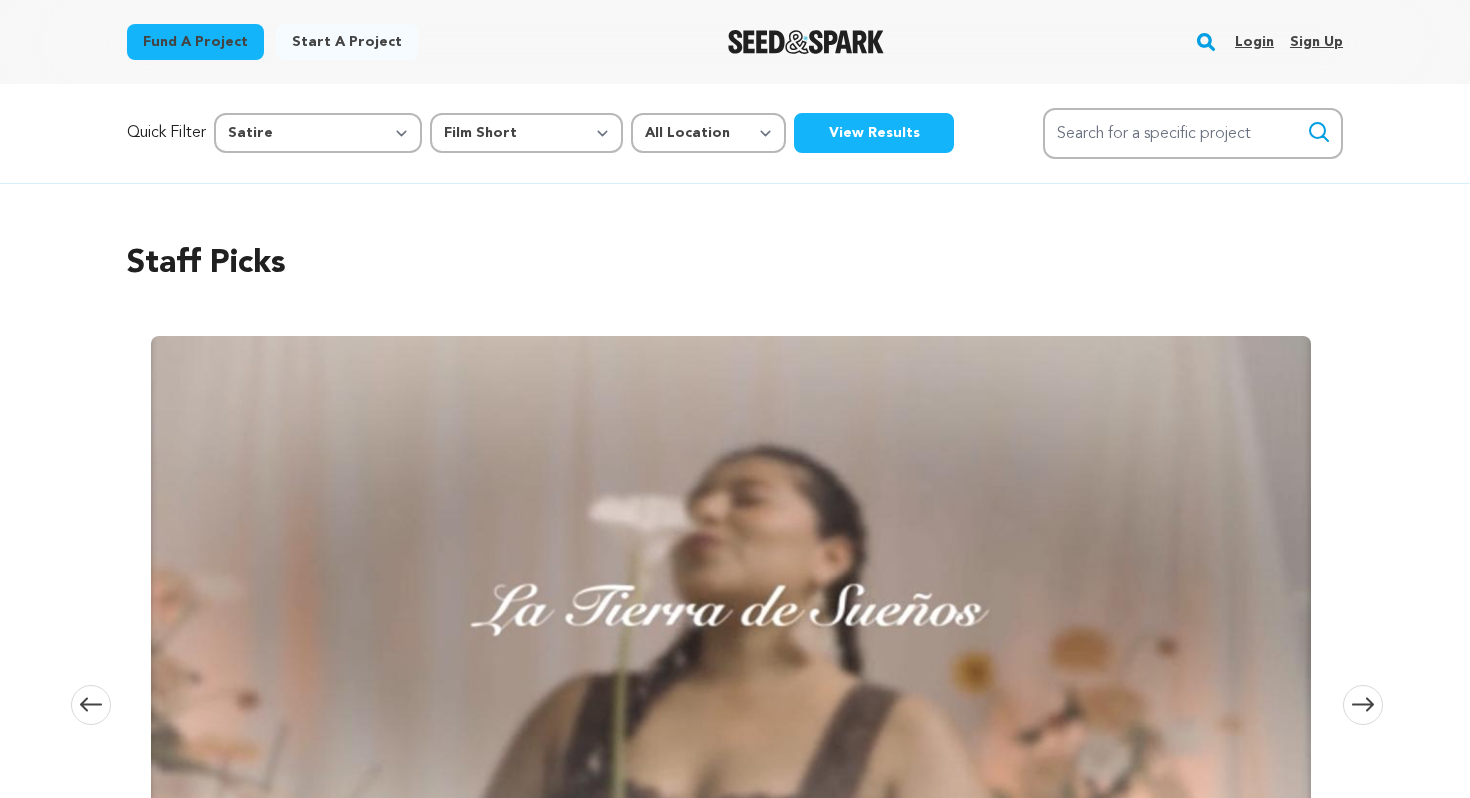 select on "1069" 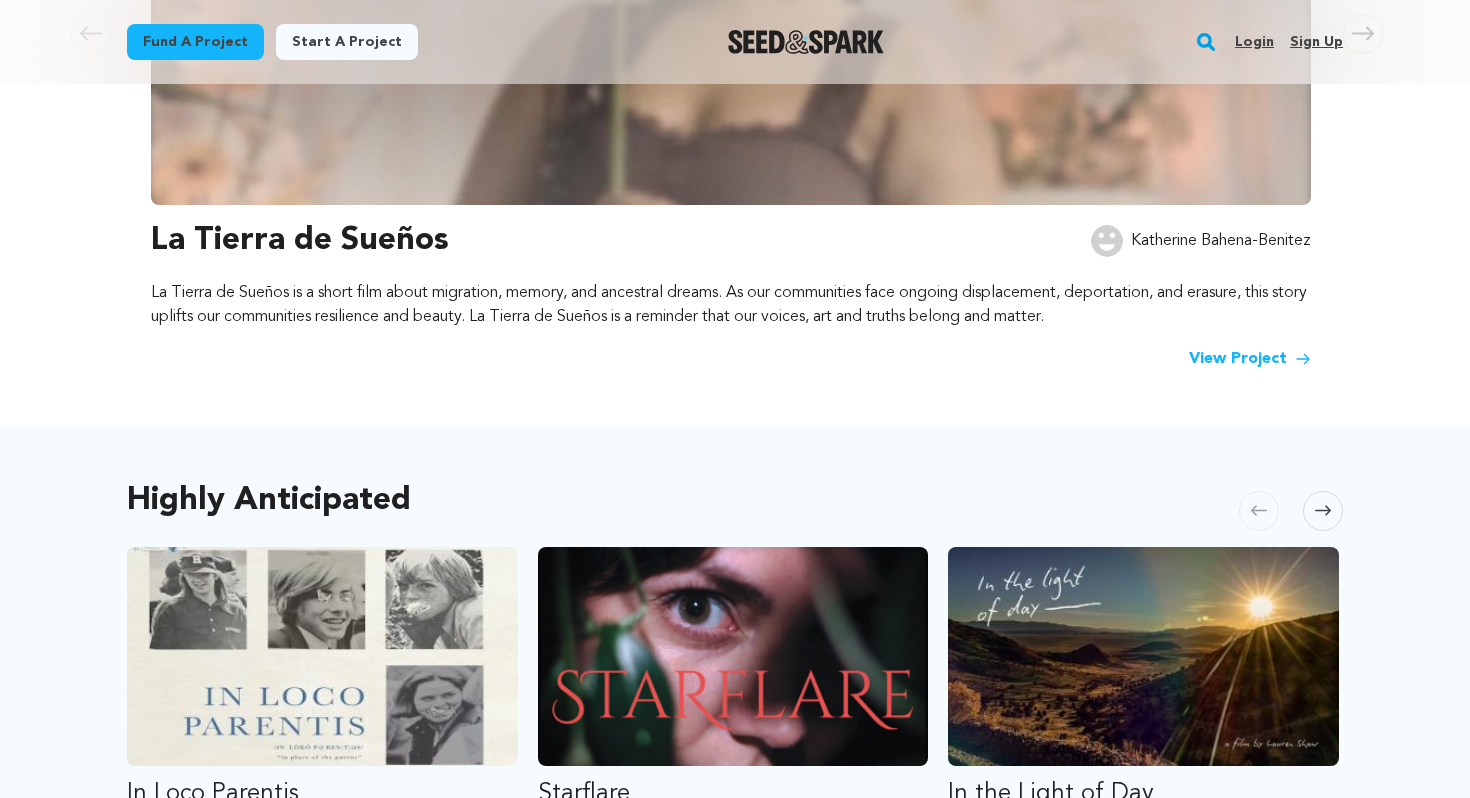 scroll, scrollTop: 0, scrollLeft: 0, axis: both 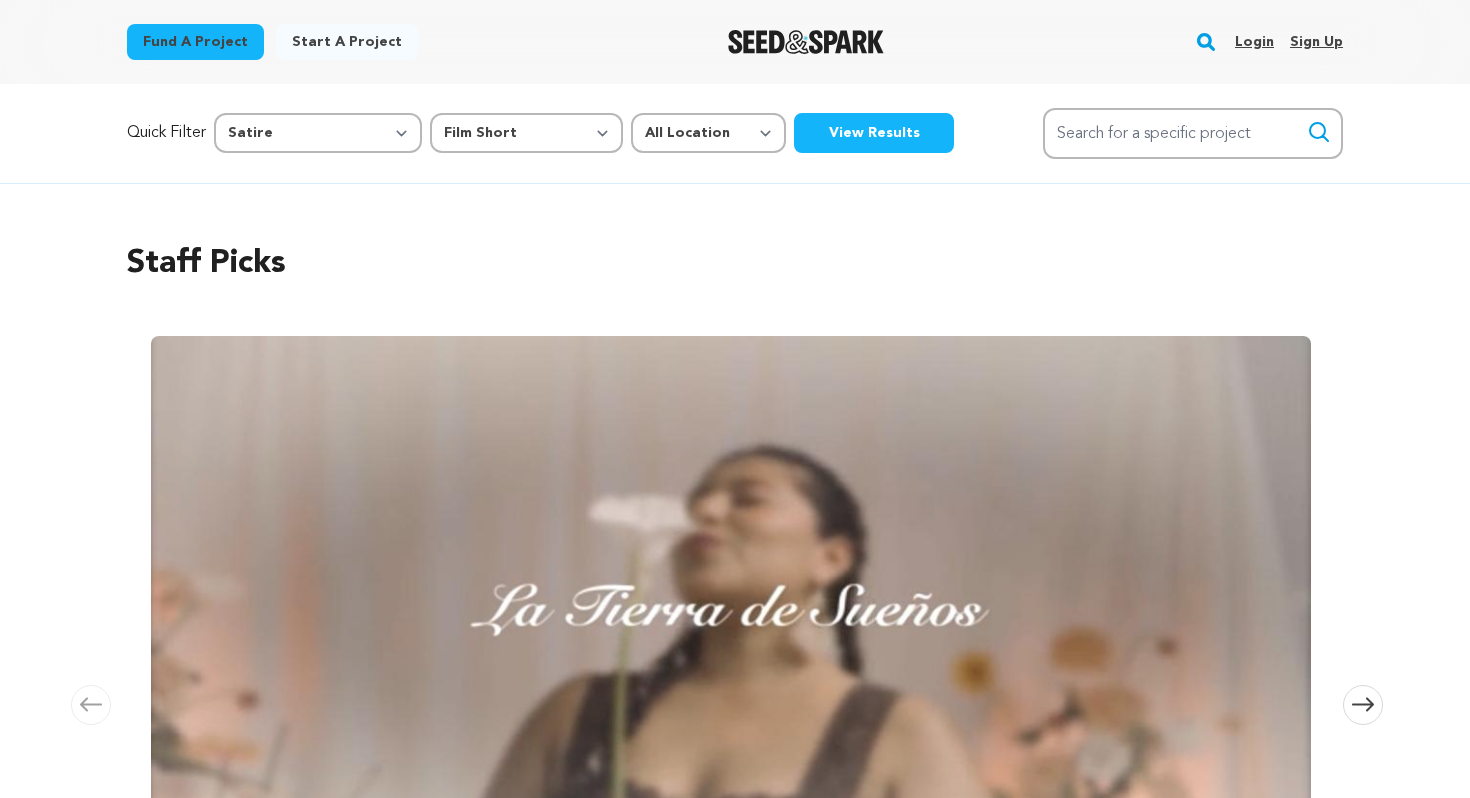 click at bounding box center [806, 42] 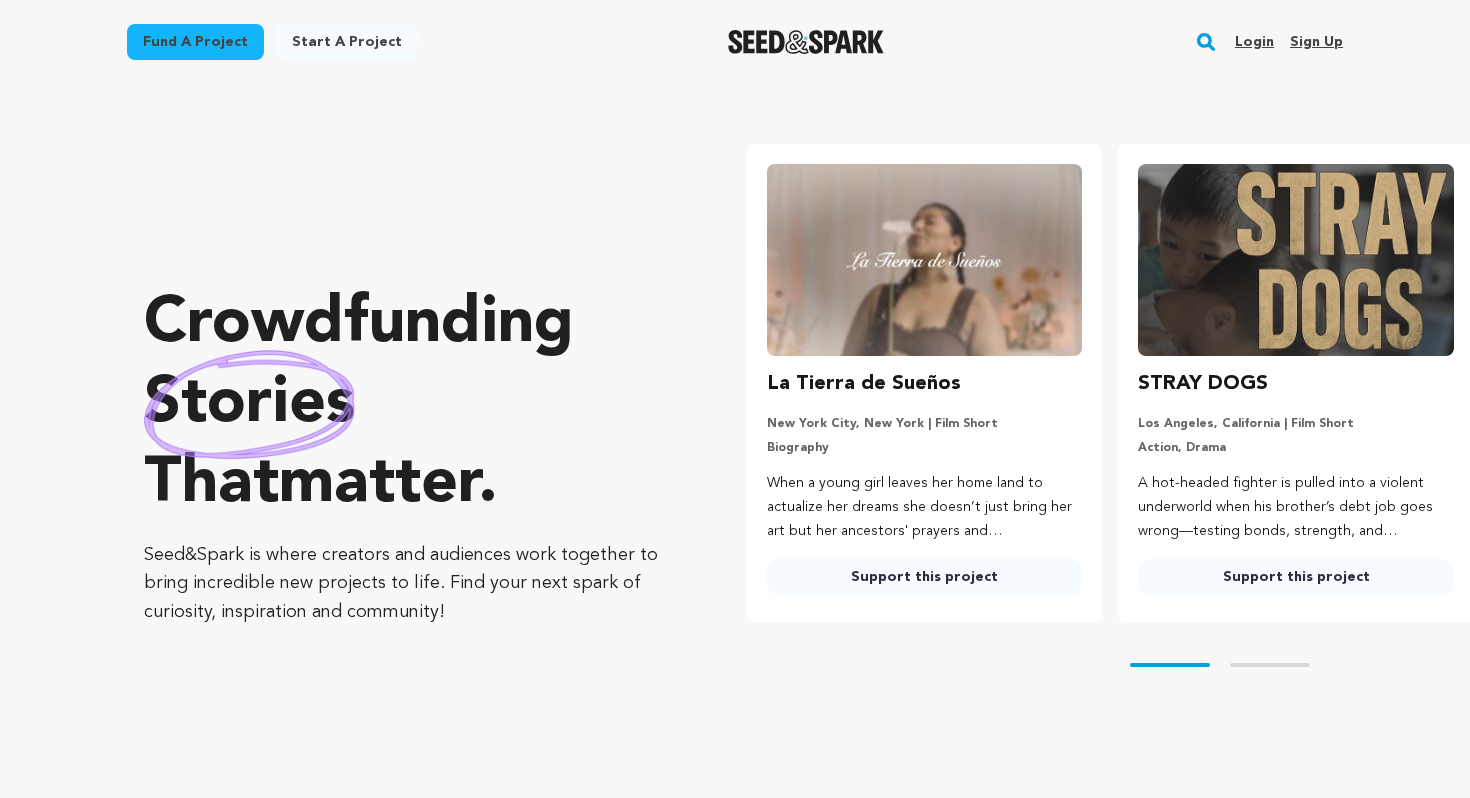scroll, scrollTop: 0, scrollLeft: 0, axis: both 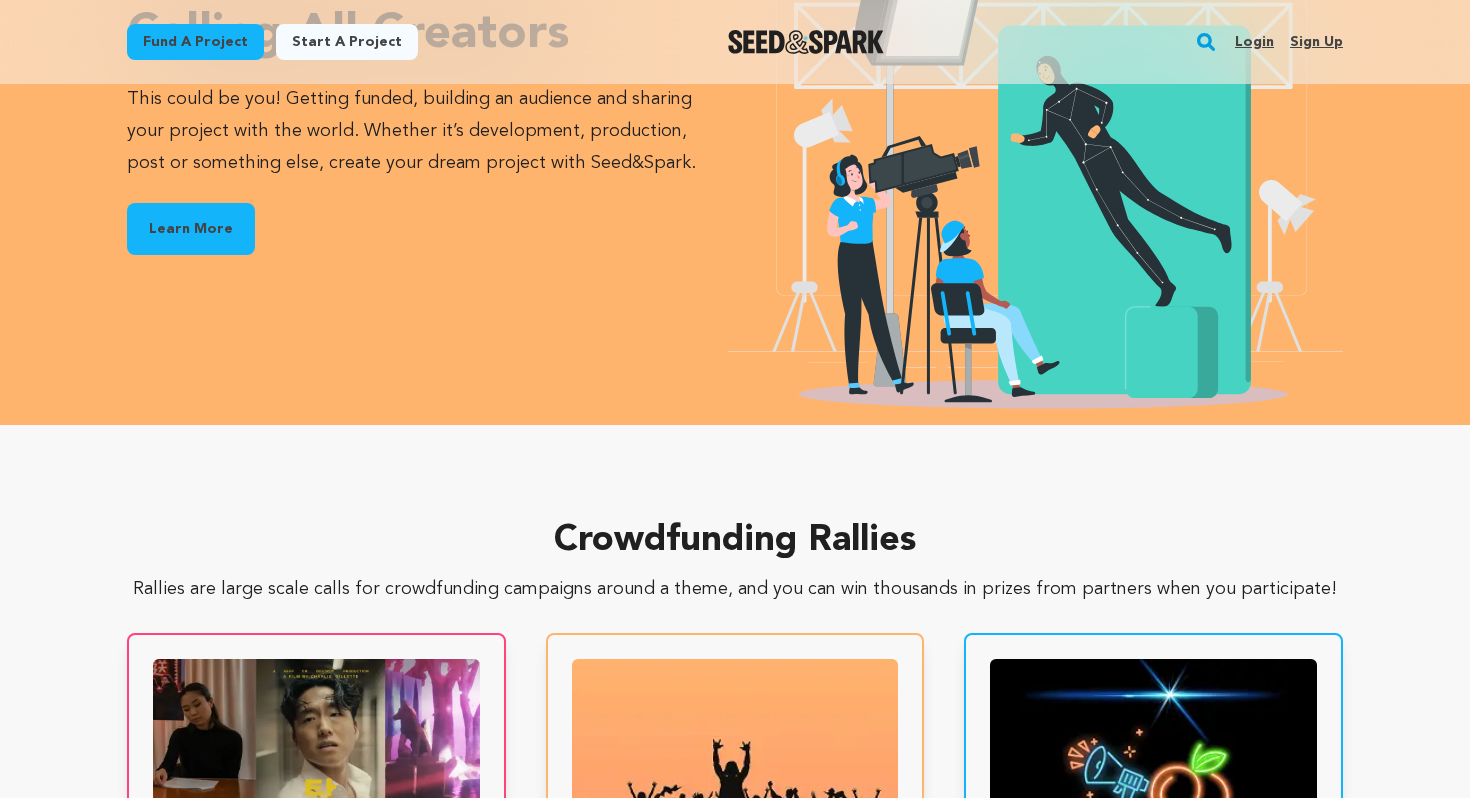 click on "Learn More" at bounding box center [191, 229] 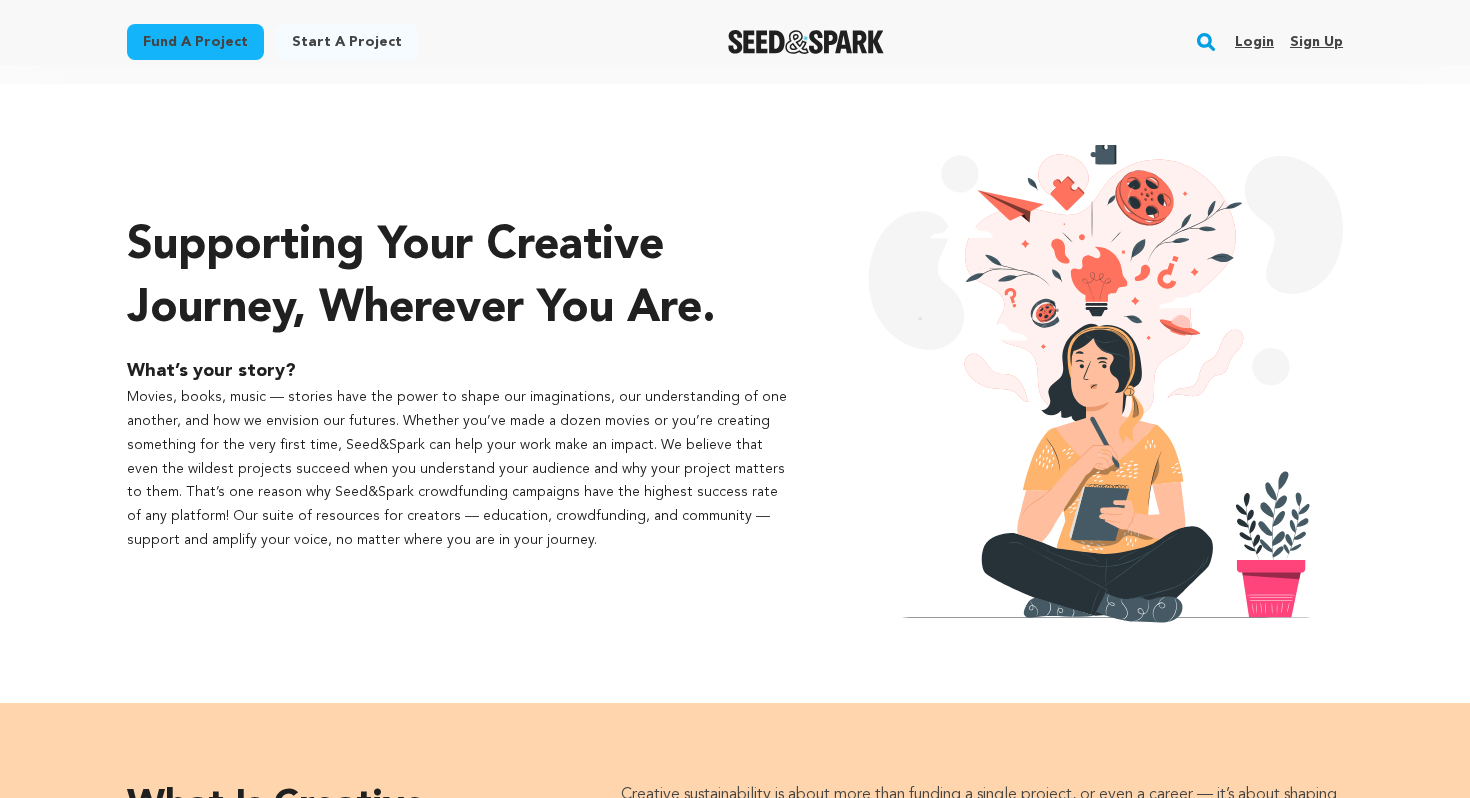 scroll, scrollTop: 0, scrollLeft: 0, axis: both 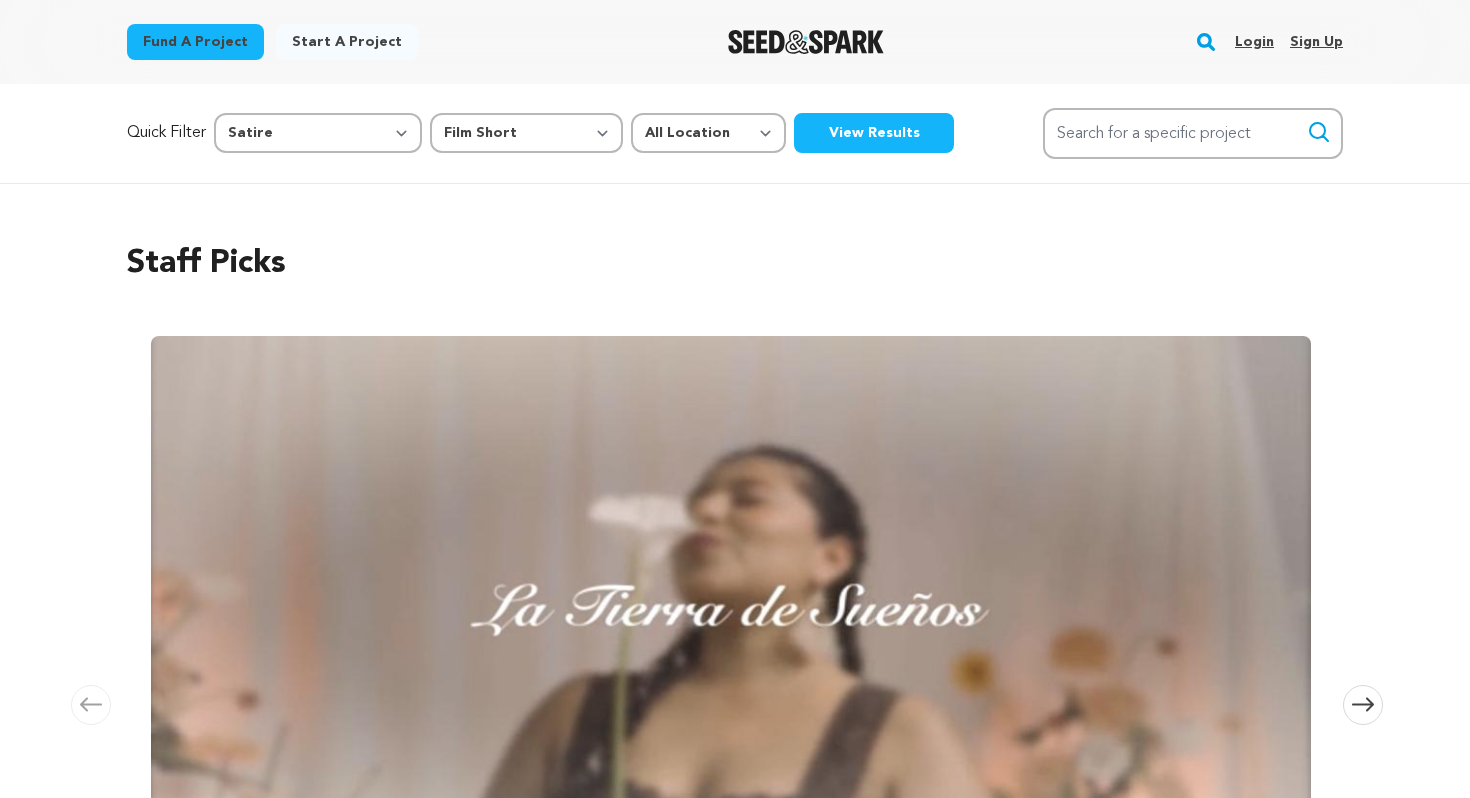 select on "1069" 